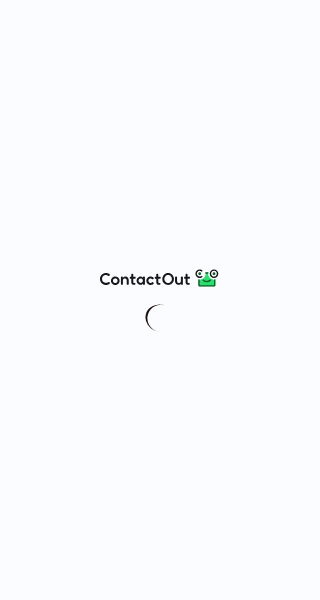 scroll, scrollTop: 0, scrollLeft: 0, axis: both 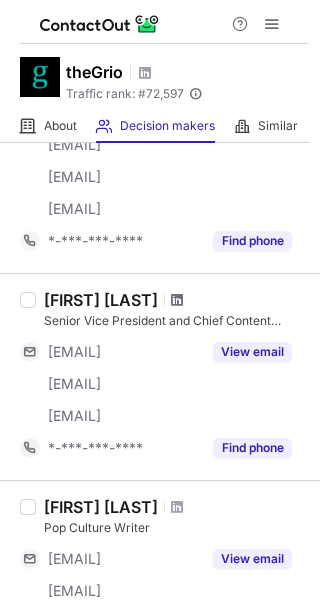 click at bounding box center [177, 300] 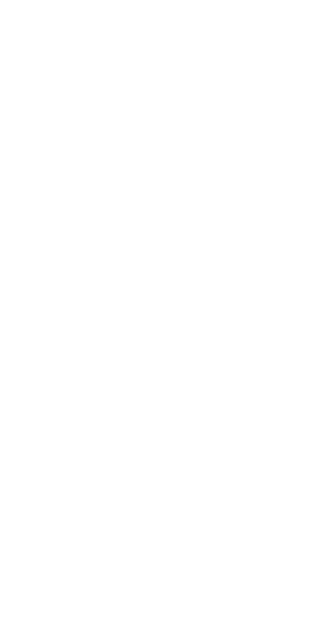 scroll, scrollTop: 0, scrollLeft: 0, axis: both 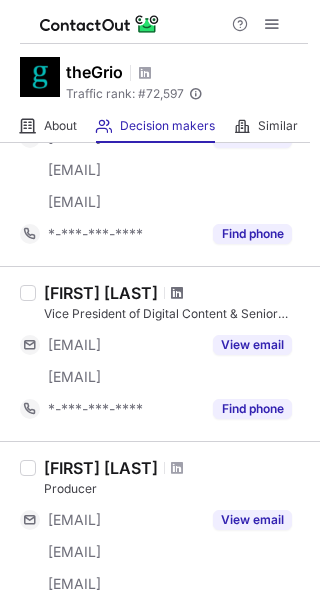 click at bounding box center (177, 293) 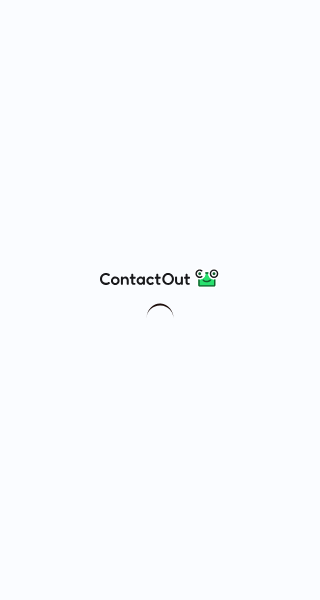 scroll, scrollTop: 0, scrollLeft: 0, axis: both 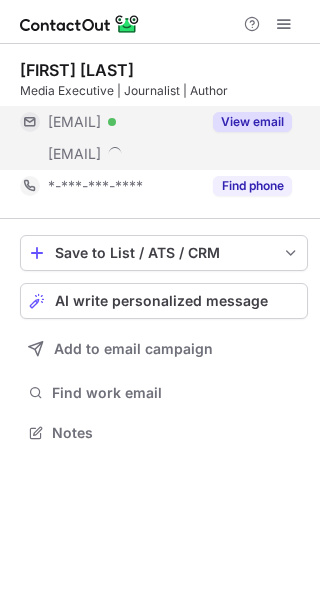 click on "View email" at bounding box center [252, 122] 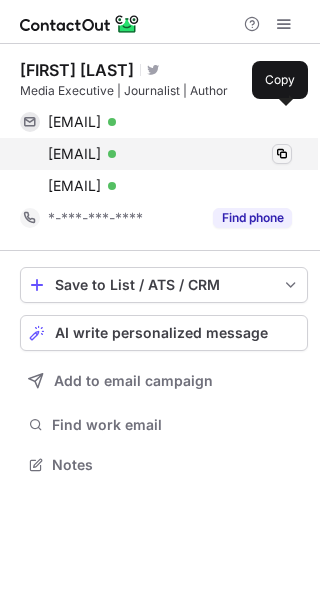 scroll, scrollTop: 10, scrollLeft: 10, axis: both 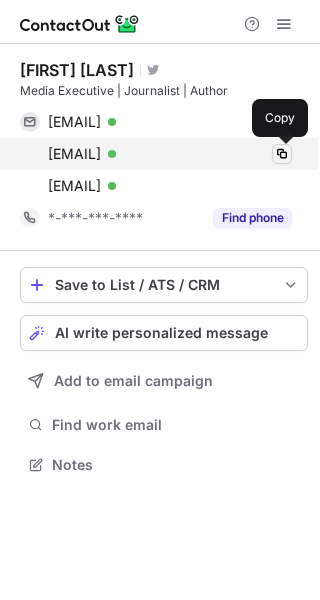 click at bounding box center [282, 154] 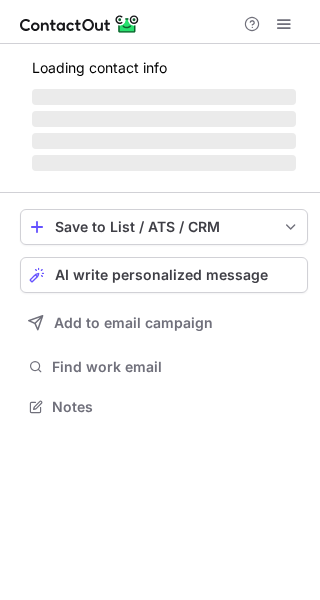 scroll, scrollTop: 0, scrollLeft: 0, axis: both 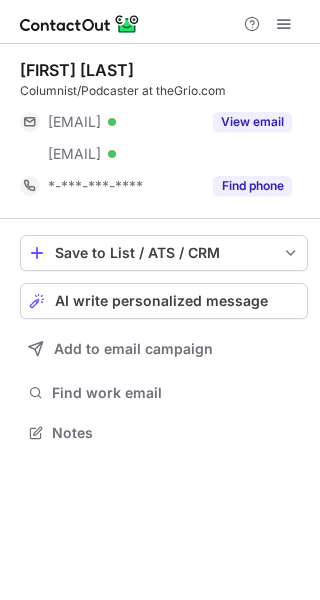 click on "View email" at bounding box center [252, 122] 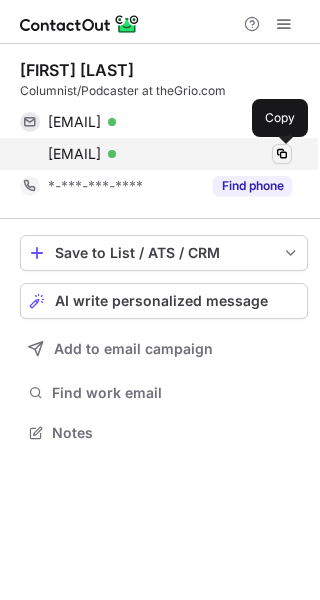 click at bounding box center (282, 154) 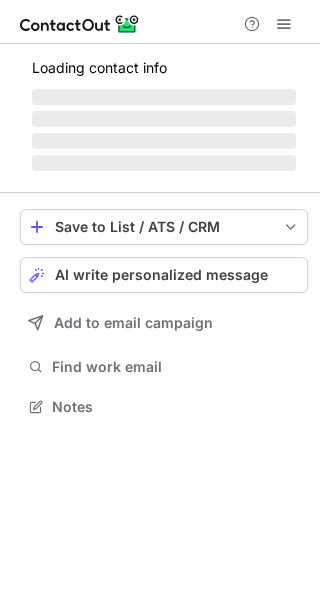 scroll, scrollTop: 0, scrollLeft: 0, axis: both 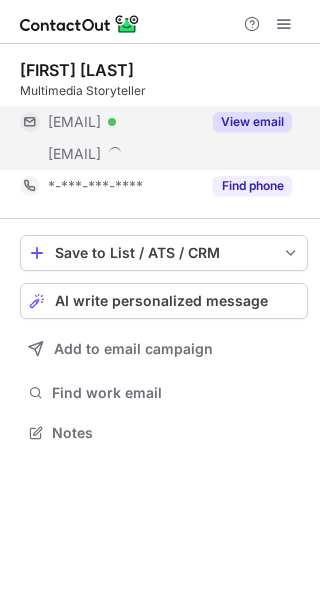 click on "View email" at bounding box center [252, 122] 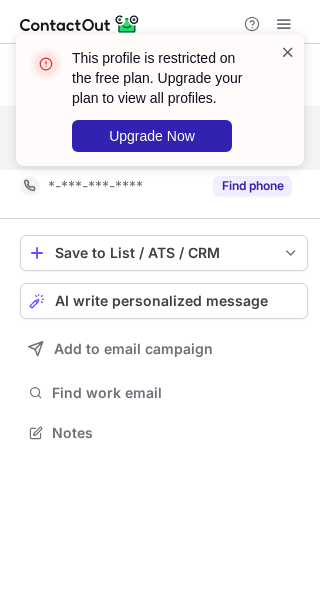 click at bounding box center (288, 52) 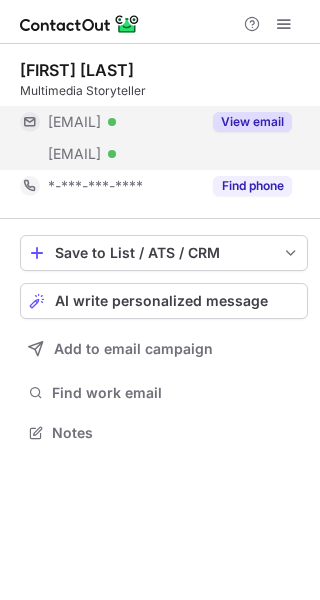 click on "View email" at bounding box center (252, 122) 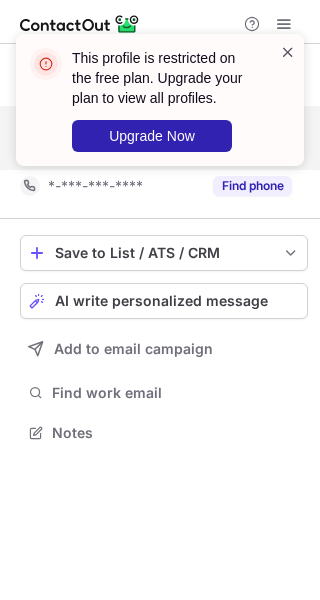 click at bounding box center (288, 52) 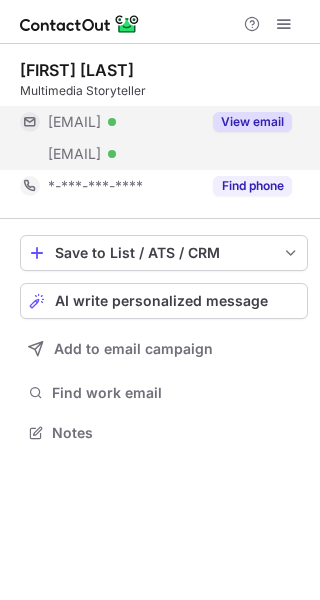 click on "This profile is restricted on the free plan. Upgrade your plan to view all profiles. Upgrade Now" at bounding box center (160, 108) 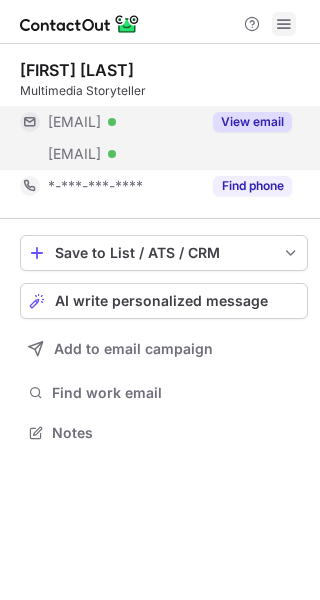 click at bounding box center [284, 24] 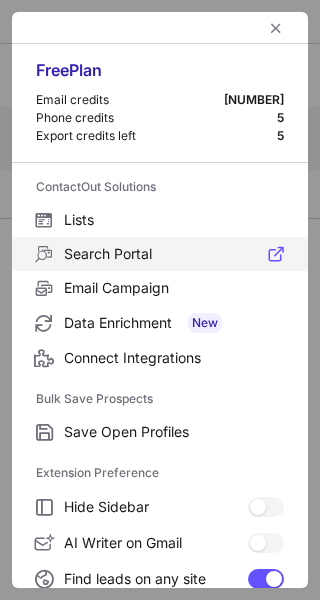 scroll, scrollTop: 233, scrollLeft: 0, axis: vertical 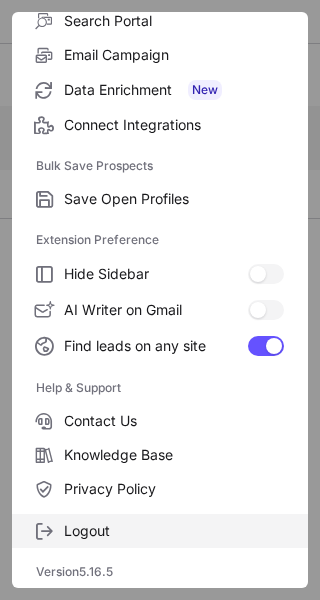 click on "Logout" at bounding box center [174, 531] 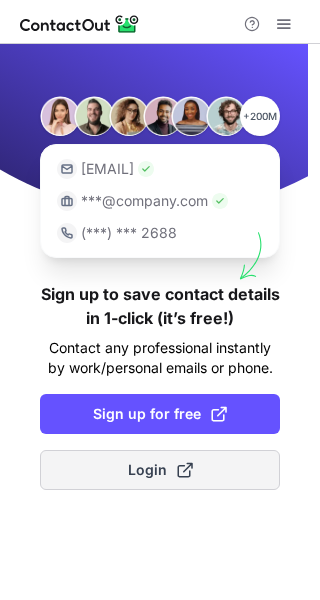 click on "Login" at bounding box center [160, 470] 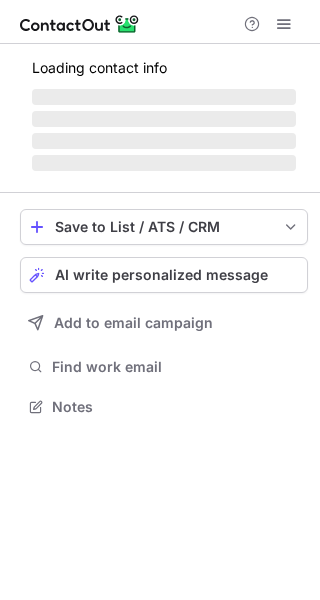 scroll, scrollTop: 0, scrollLeft: 0, axis: both 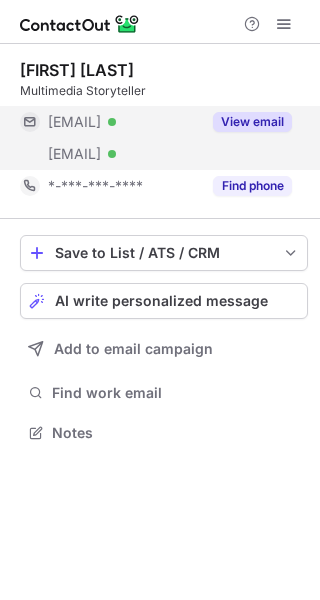 click on "View email" at bounding box center (252, 122) 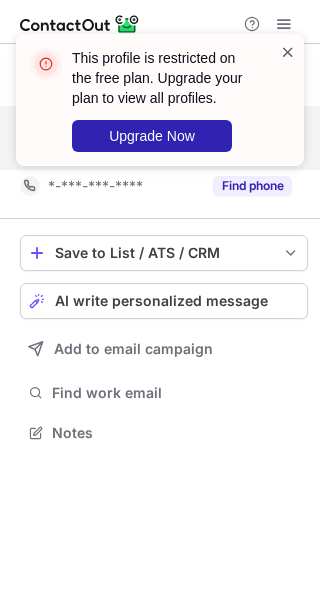 click at bounding box center (288, 52) 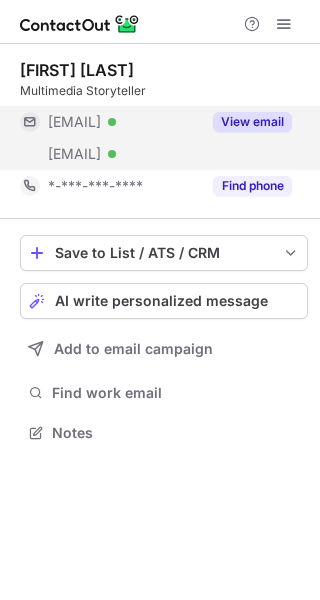click on "This profile is restricted on the free plan. Upgrade your plan to view all profiles. Upgrade Now" at bounding box center [160, 108] 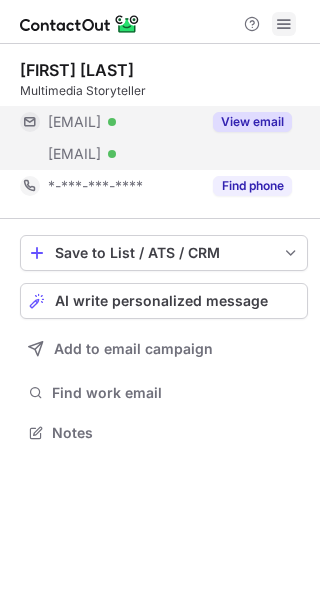 click at bounding box center (284, 24) 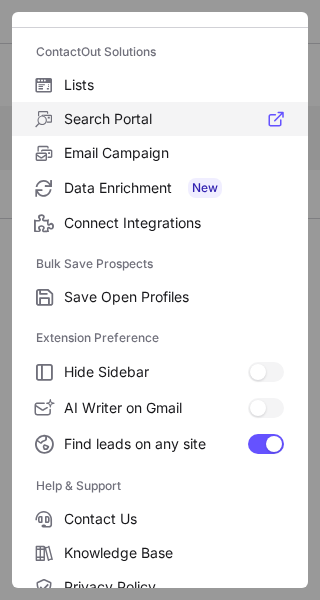 scroll, scrollTop: 233, scrollLeft: 0, axis: vertical 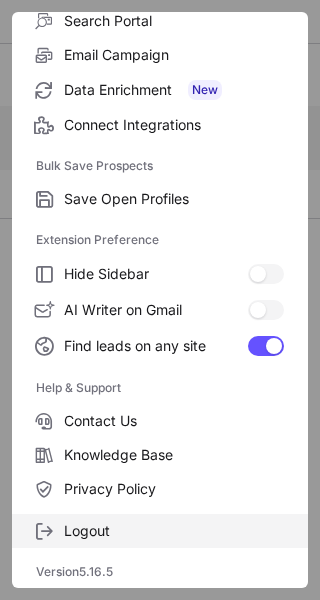 click on "Logout" at bounding box center (160, 531) 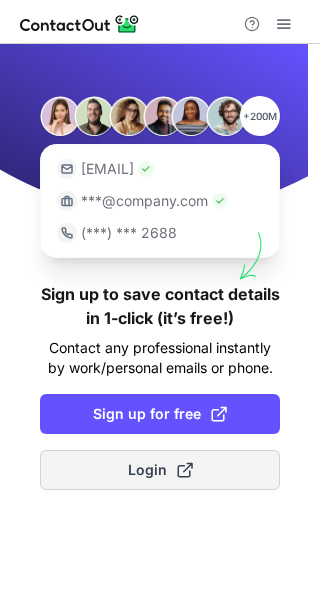 click on "Login" at bounding box center [160, 470] 